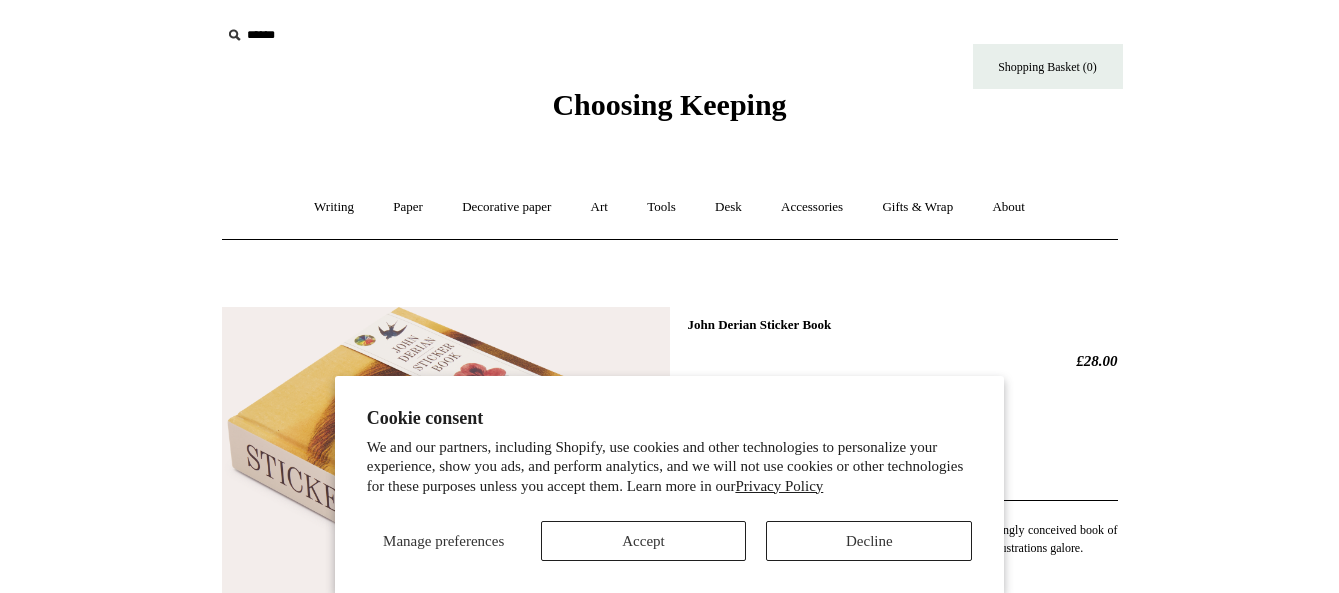 scroll, scrollTop: 0, scrollLeft: 0, axis: both 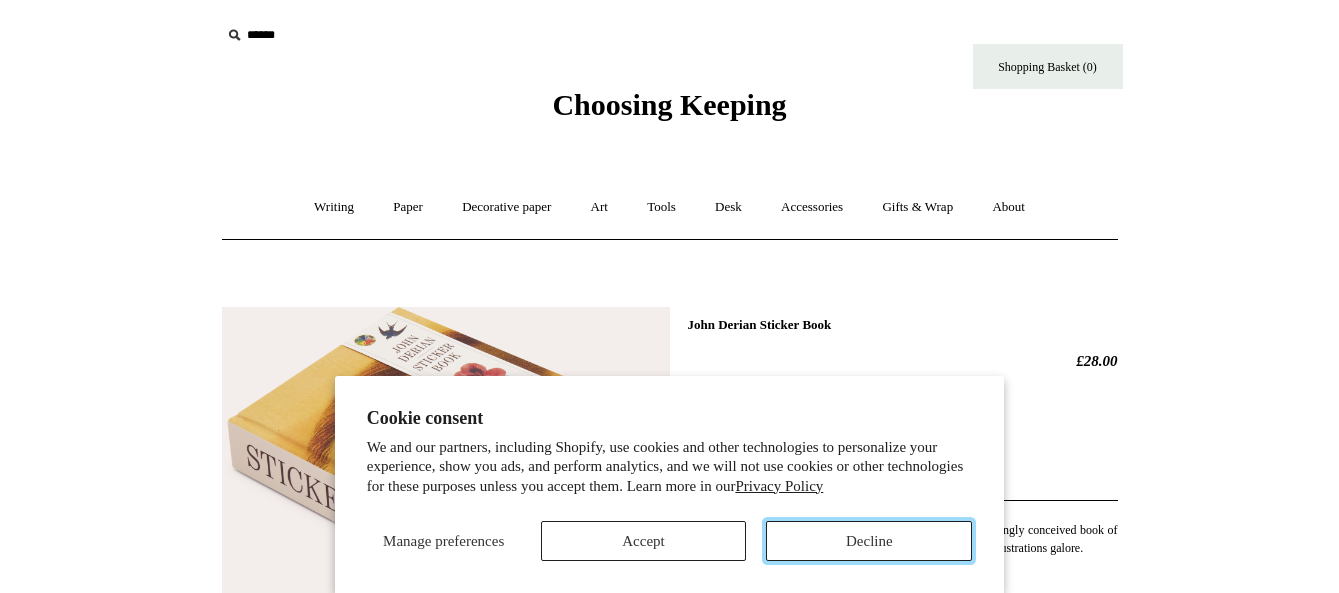 click on "Decline" at bounding box center (869, 541) 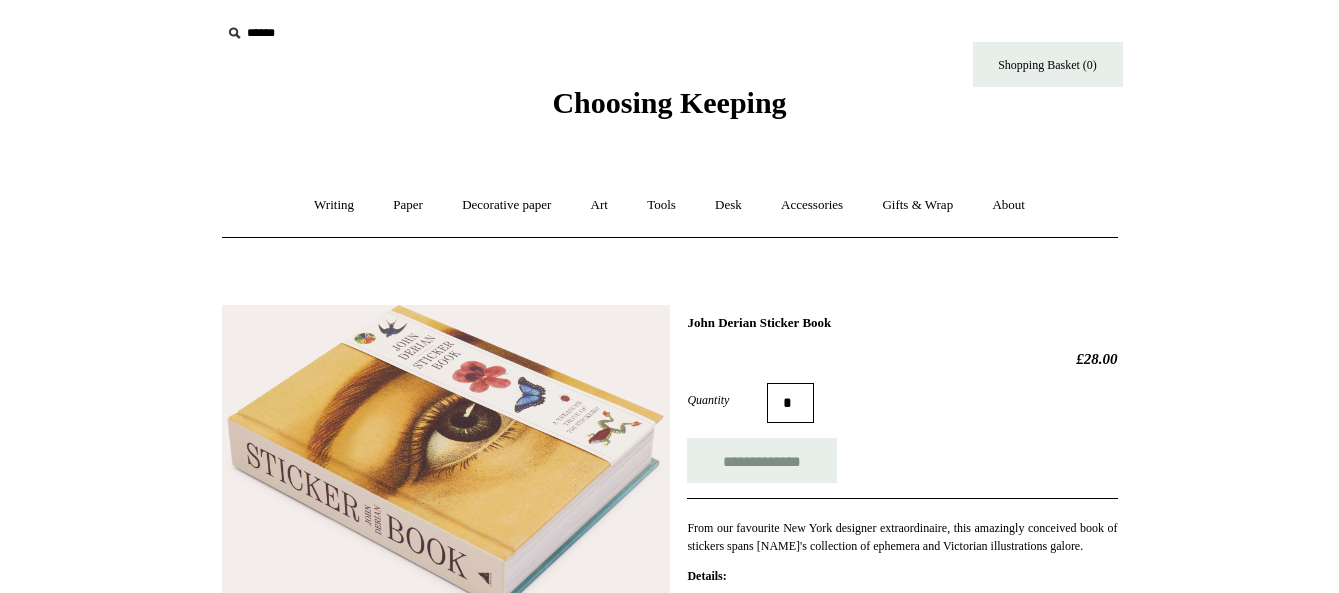 scroll, scrollTop: 0, scrollLeft: 0, axis: both 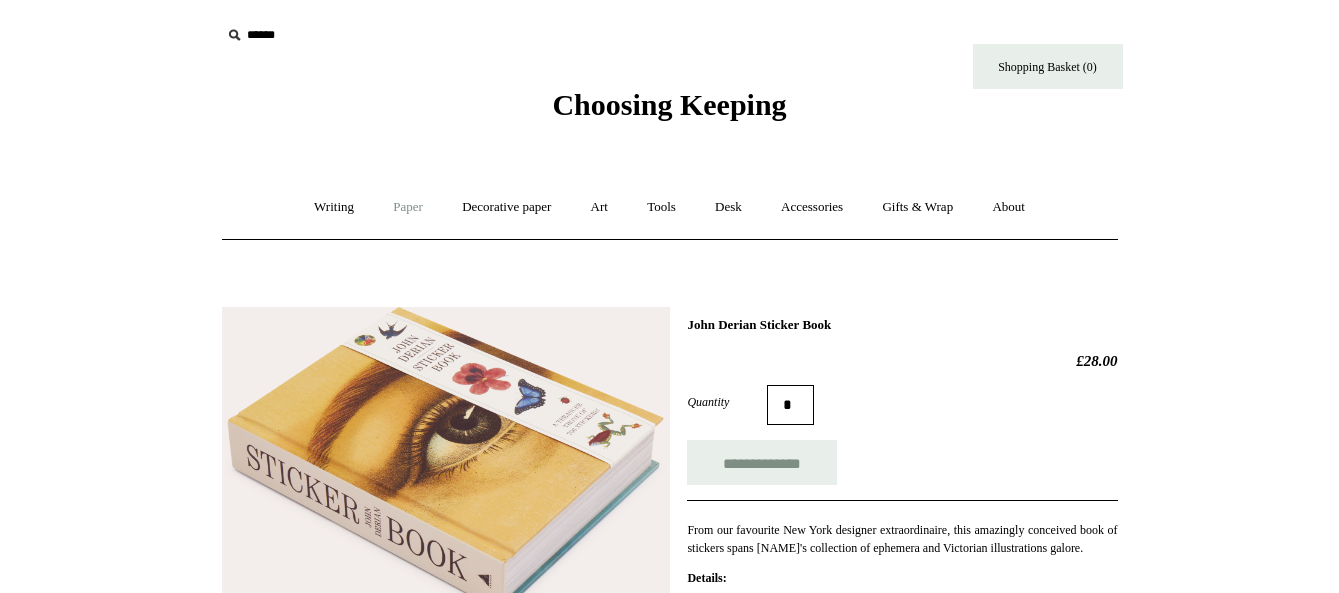 click on "Paper +" at bounding box center [408, 207] 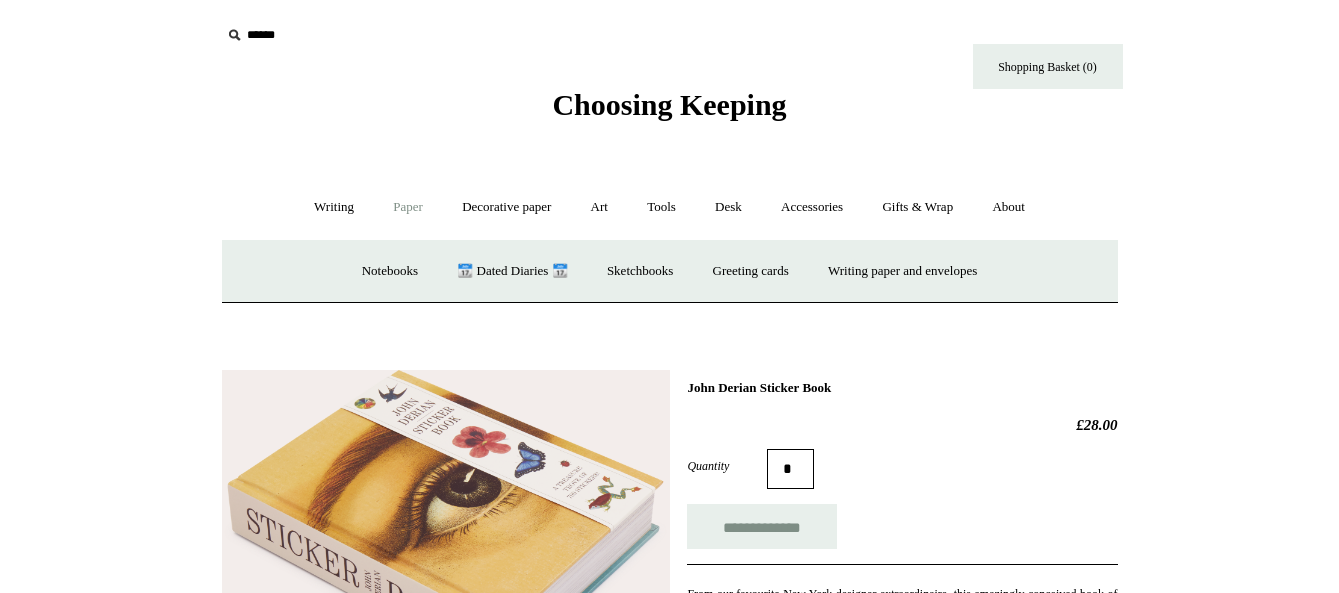 click on "Paper -" at bounding box center (408, 207) 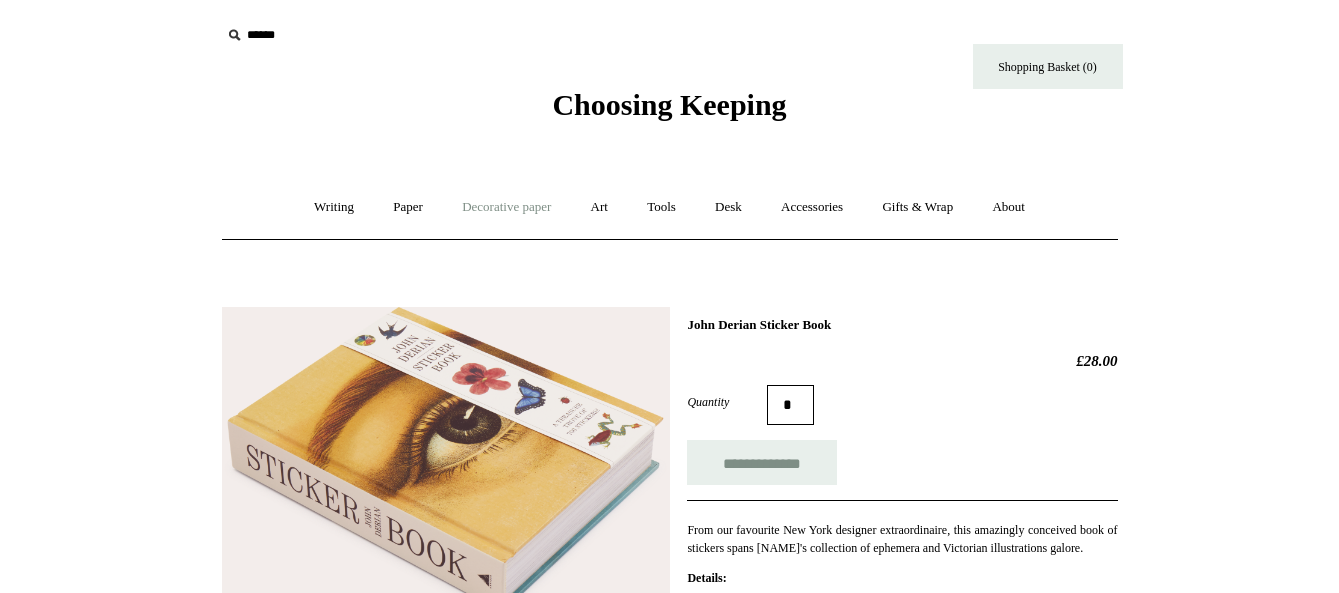 click on "Decorative paper +" at bounding box center (506, 207) 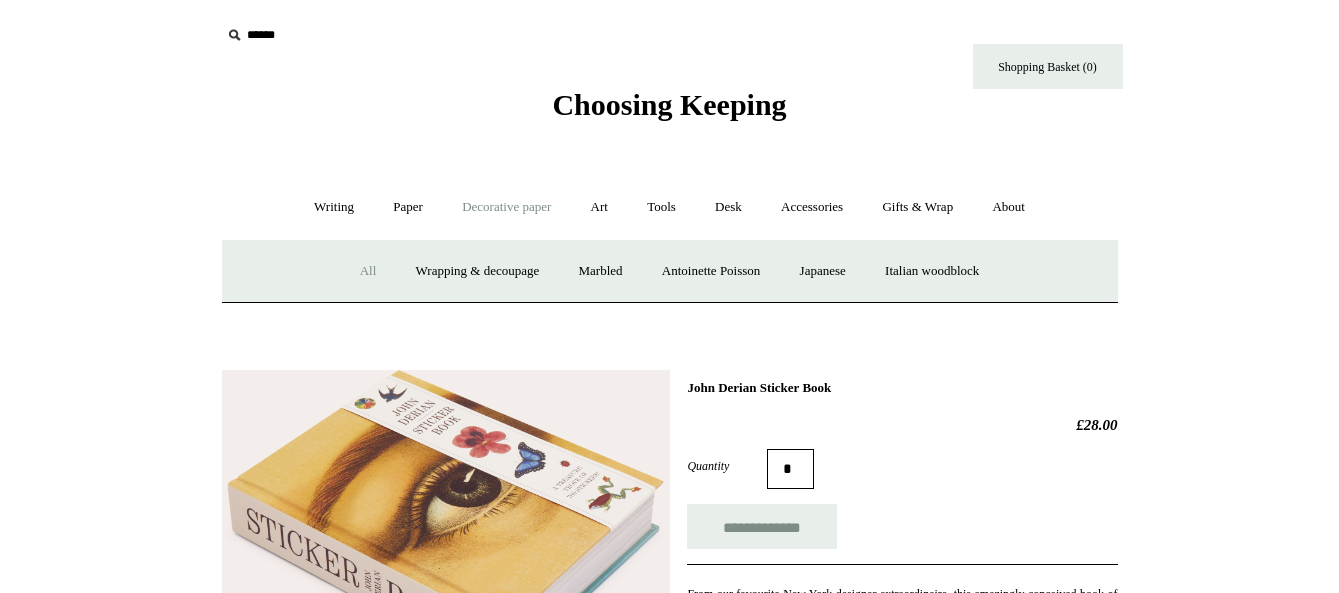 click on "All" at bounding box center [368, 271] 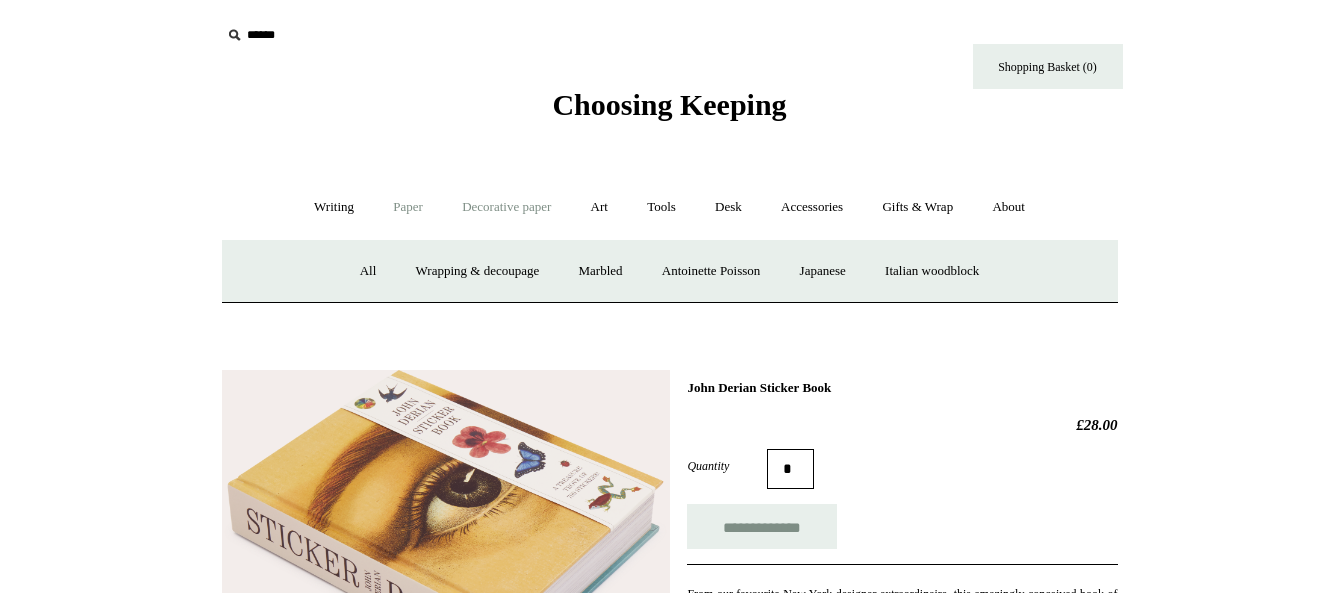 click on "Paper +" at bounding box center [408, 207] 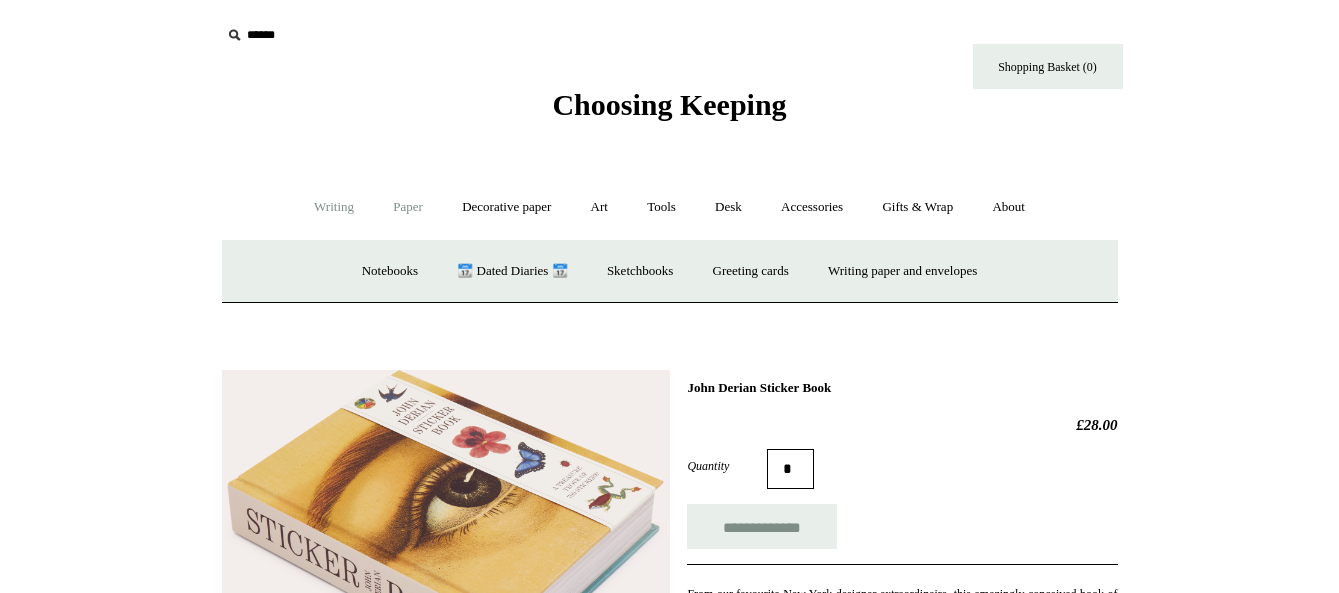 click on "Writing +" at bounding box center [334, 207] 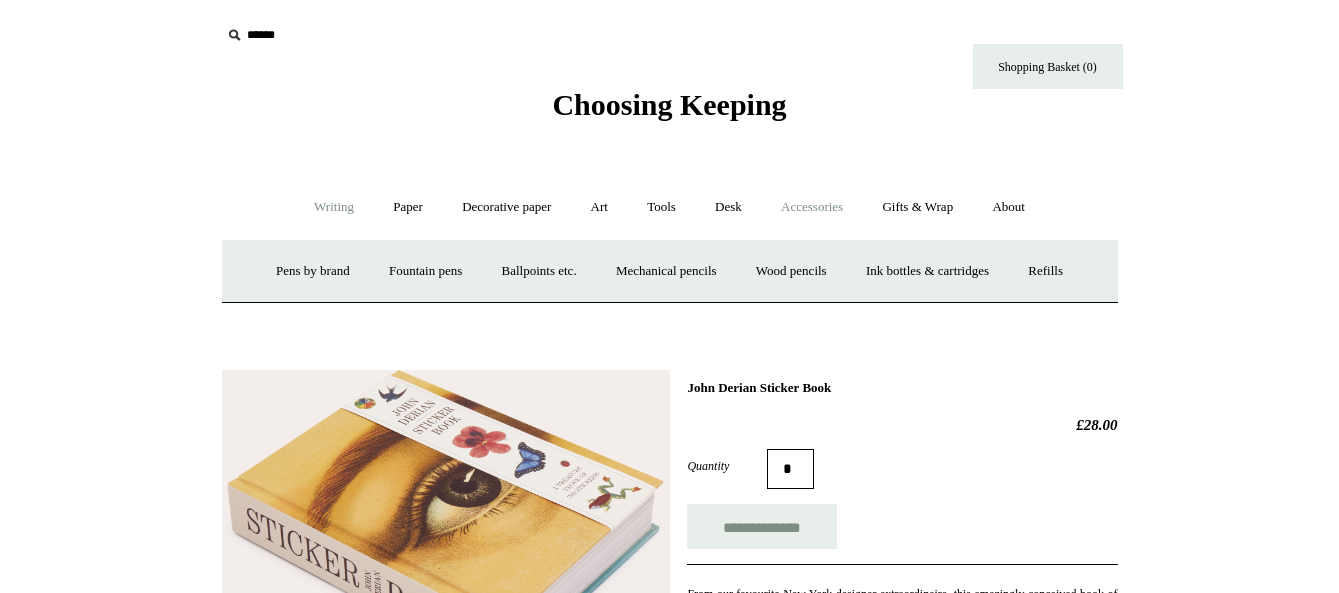click on "Accessories +" at bounding box center [812, 207] 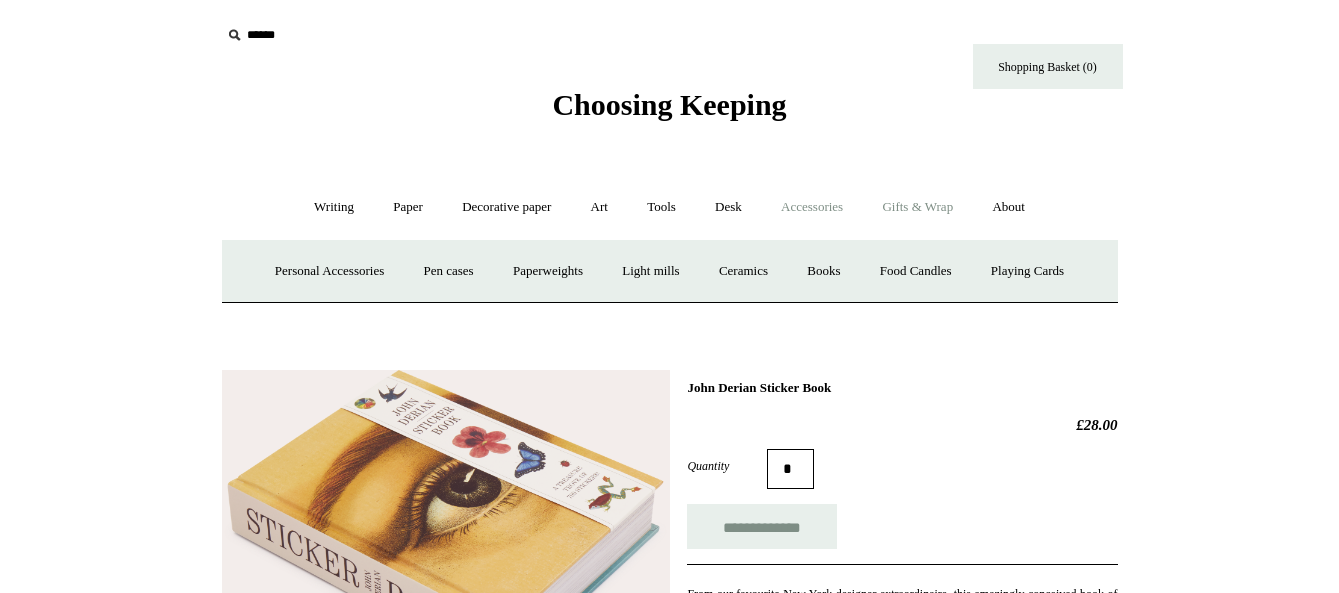 click on "Gifts & Wrap +" at bounding box center (917, 207) 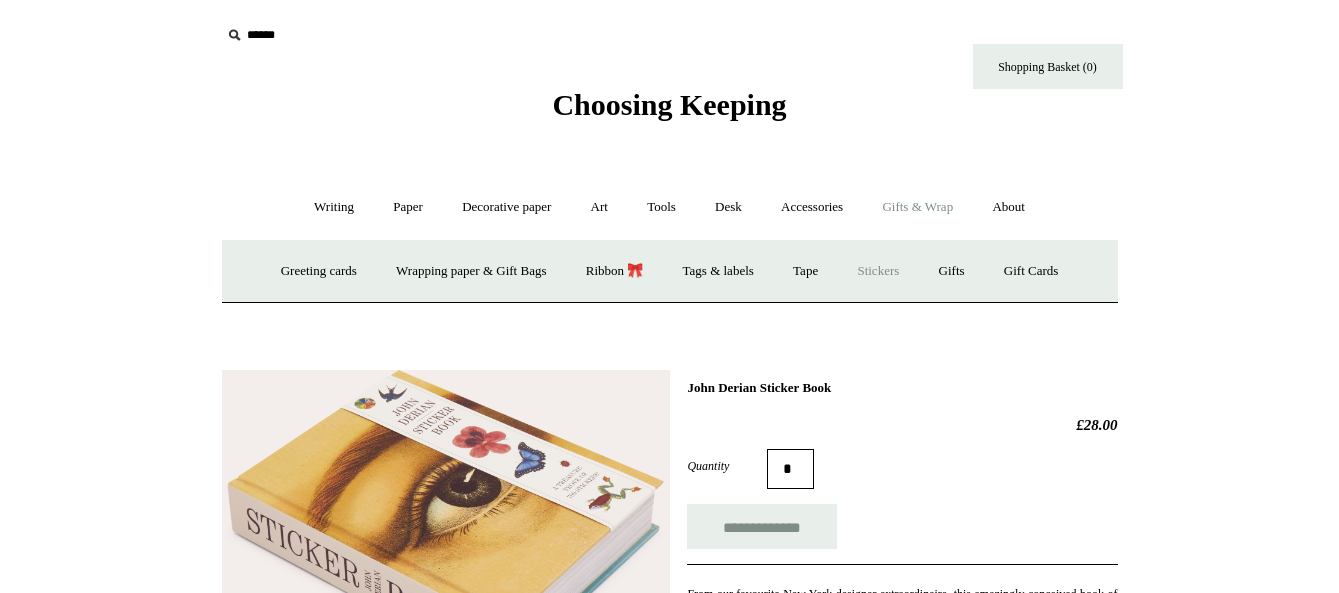 click on "Stickers" at bounding box center (878, 271) 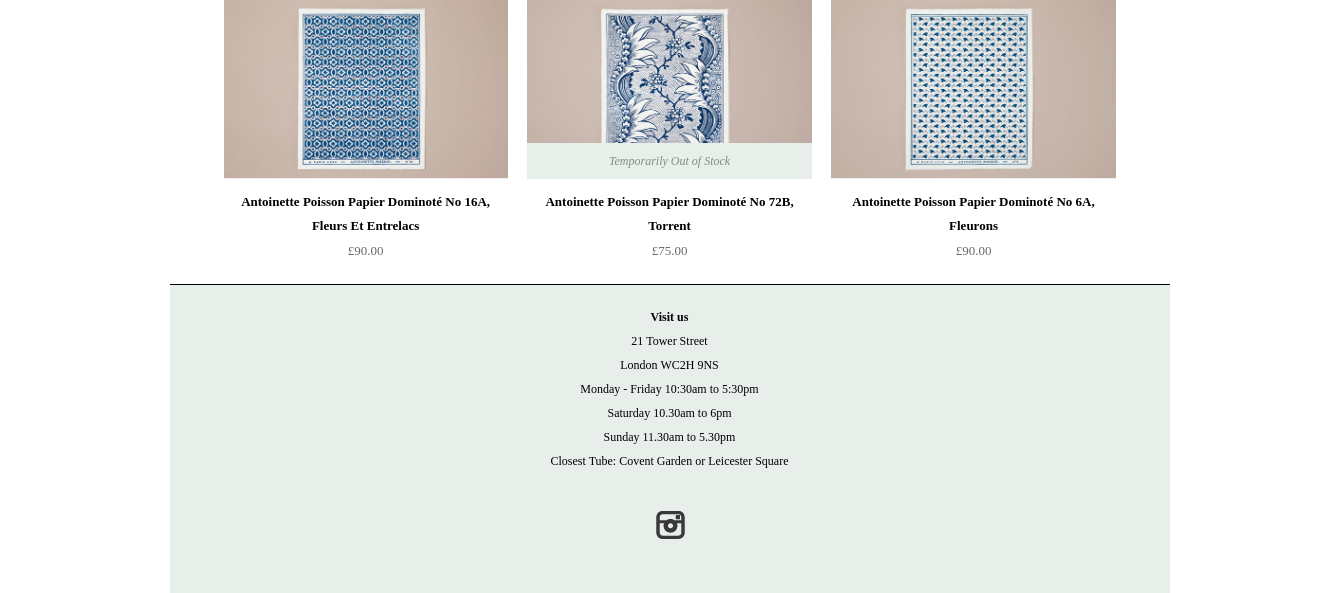 scroll, scrollTop: 3840, scrollLeft: 0, axis: vertical 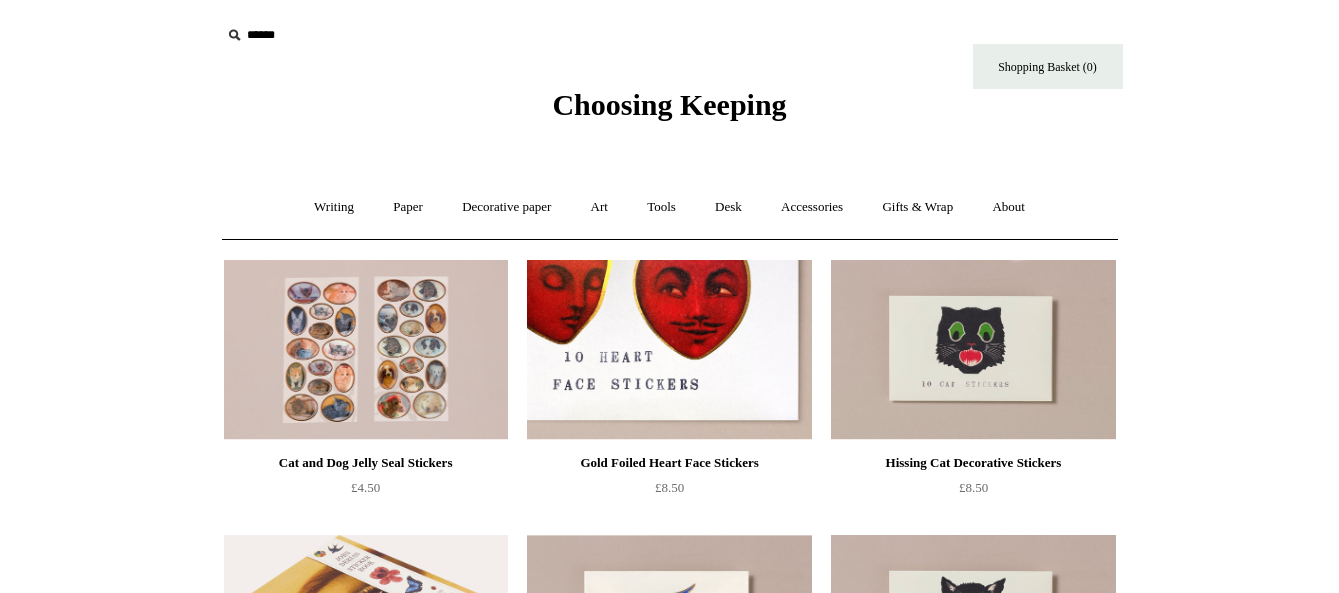 click at bounding box center [669, 350] 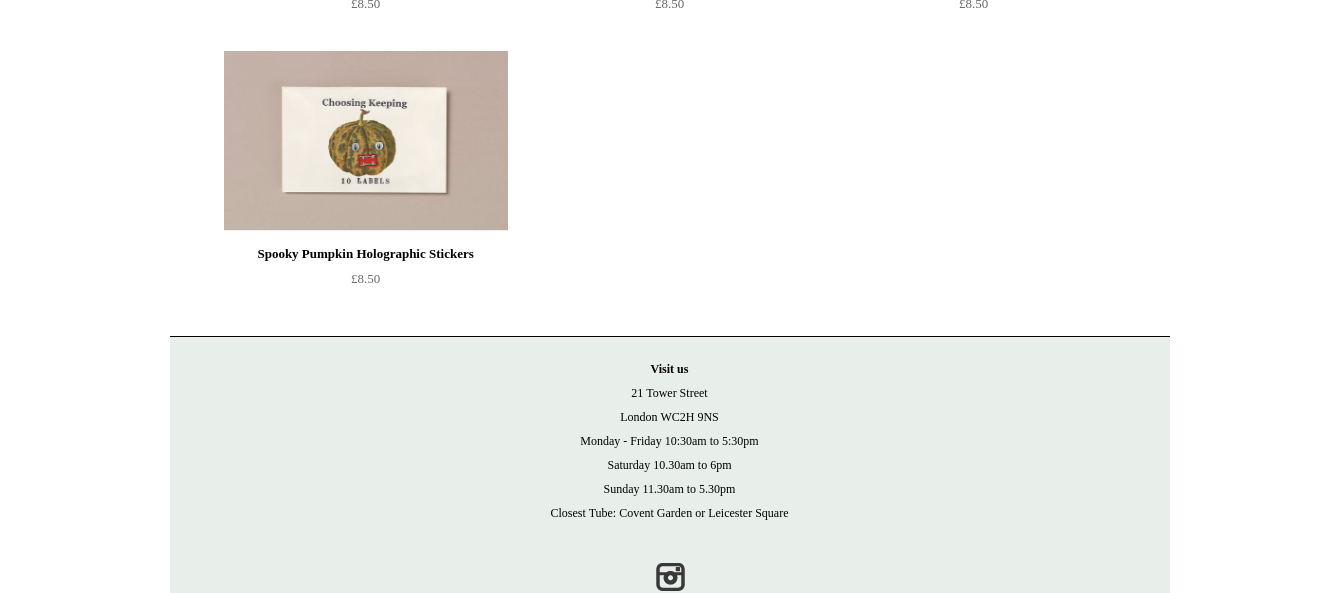 scroll, scrollTop: 1640, scrollLeft: 0, axis: vertical 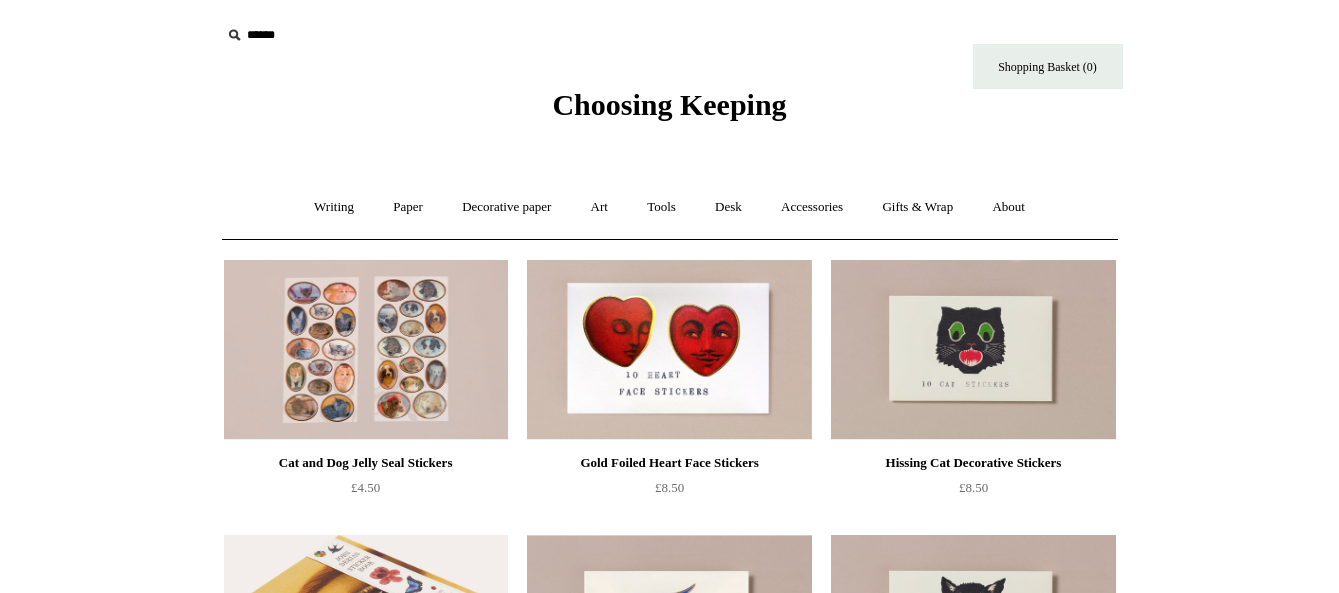 click on "Choosing Keeping" at bounding box center [669, 104] 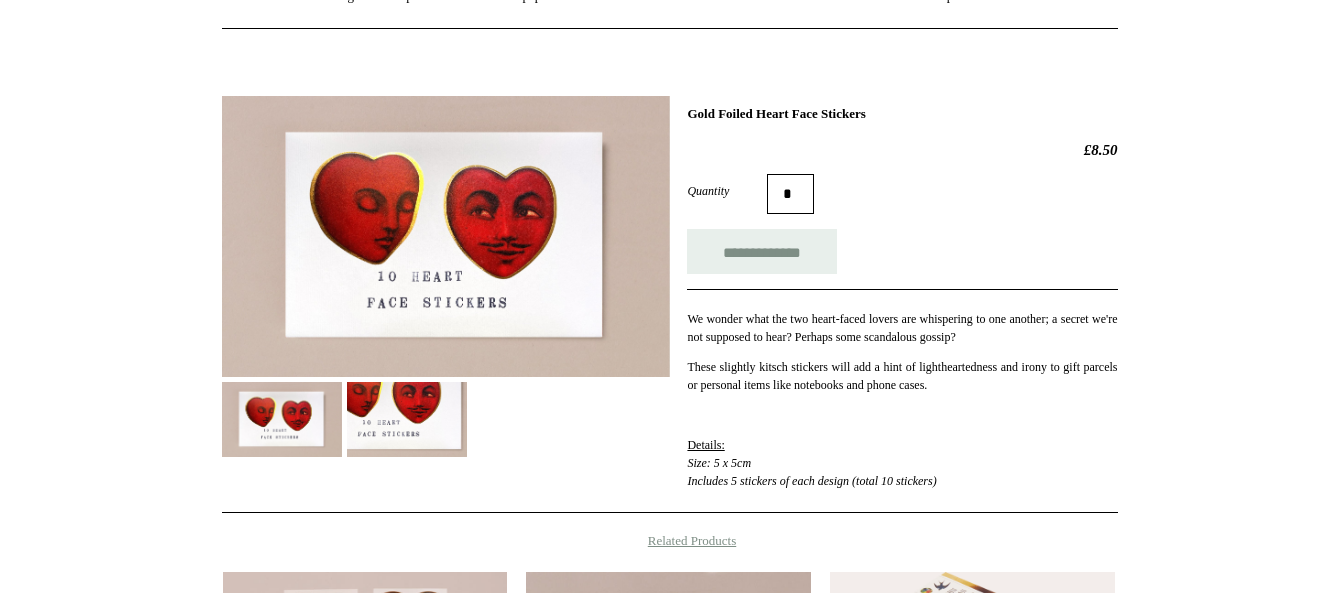 scroll, scrollTop: 200, scrollLeft: 0, axis: vertical 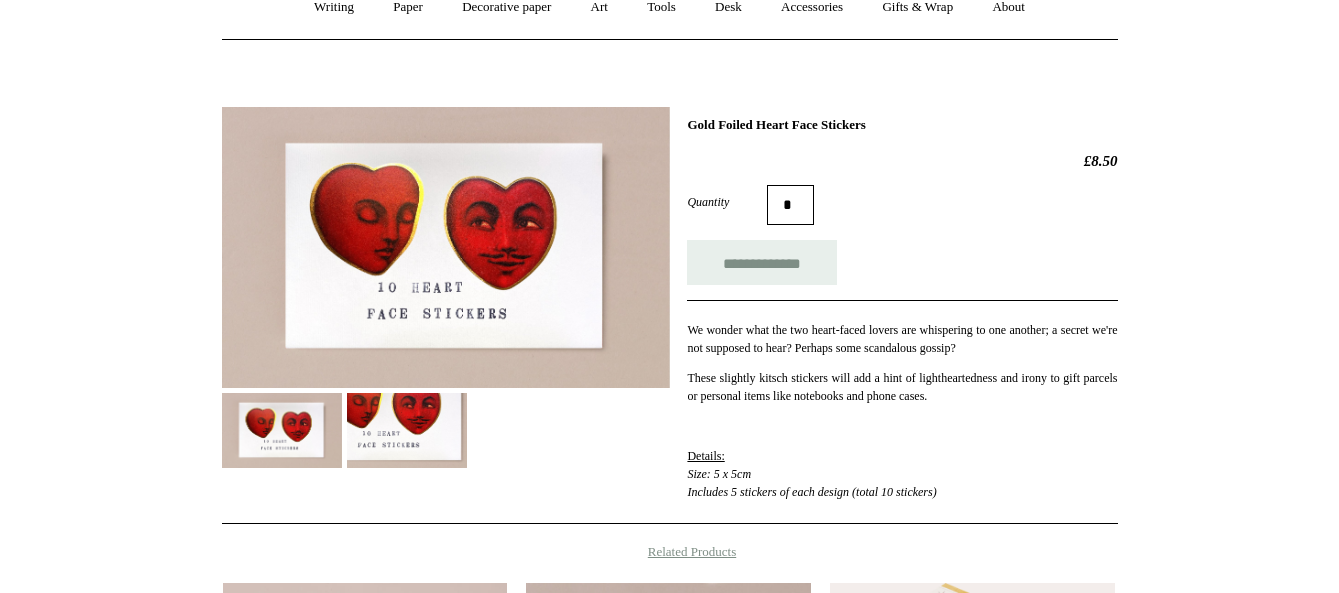 click at bounding box center (407, 430) 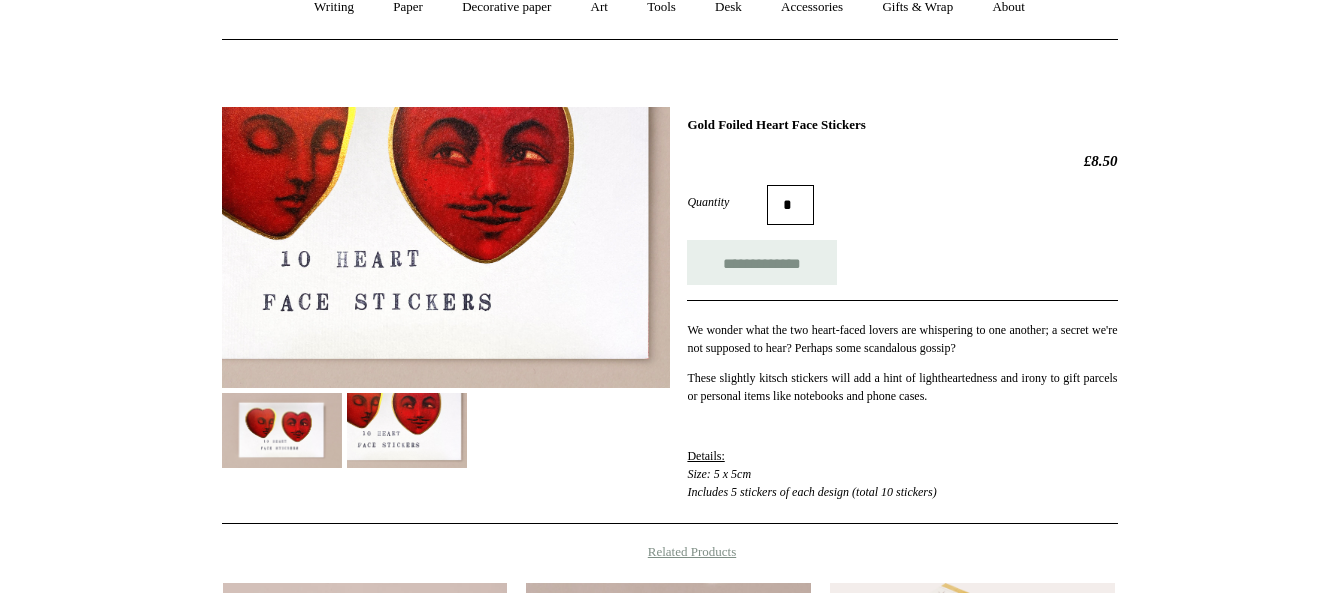 click at bounding box center (282, 430) 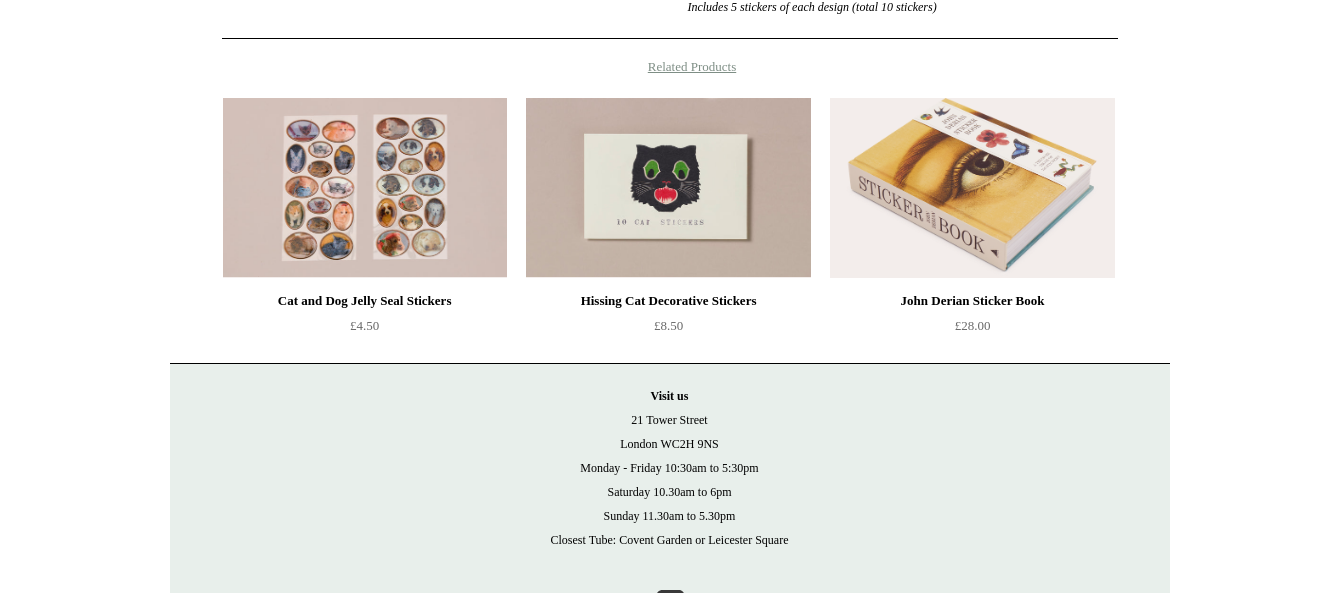 scroll, scrollTop: 700, scrollLeft: 0, axis: vertical 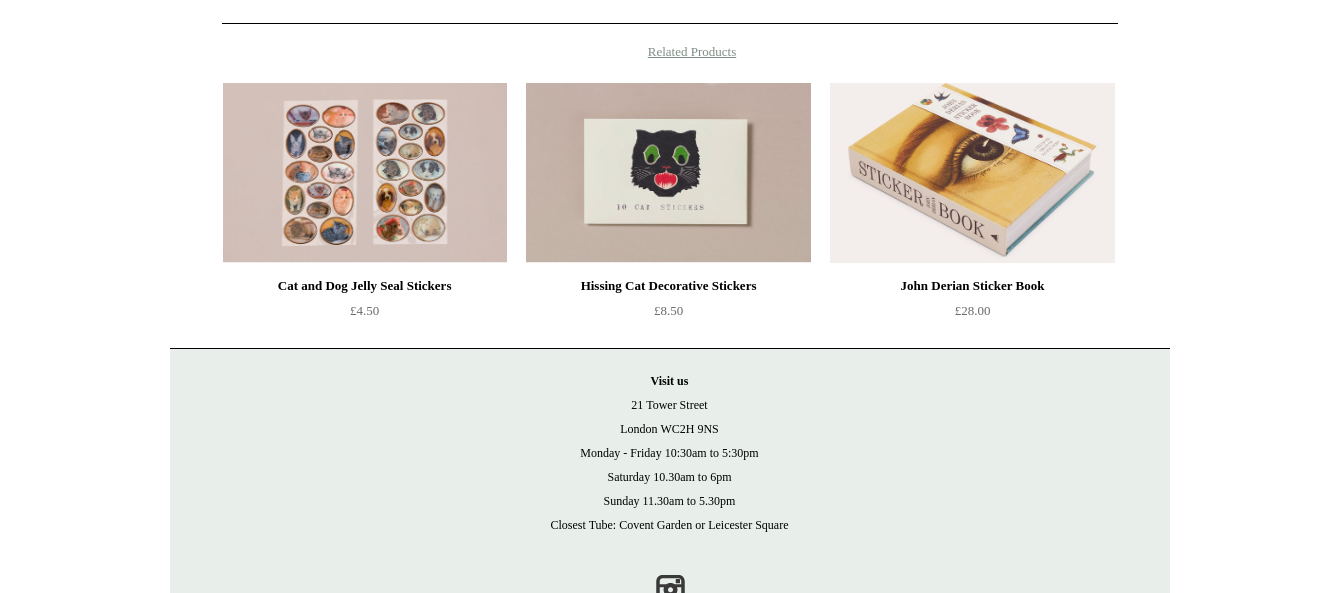 click at bounding box center [668, 173] 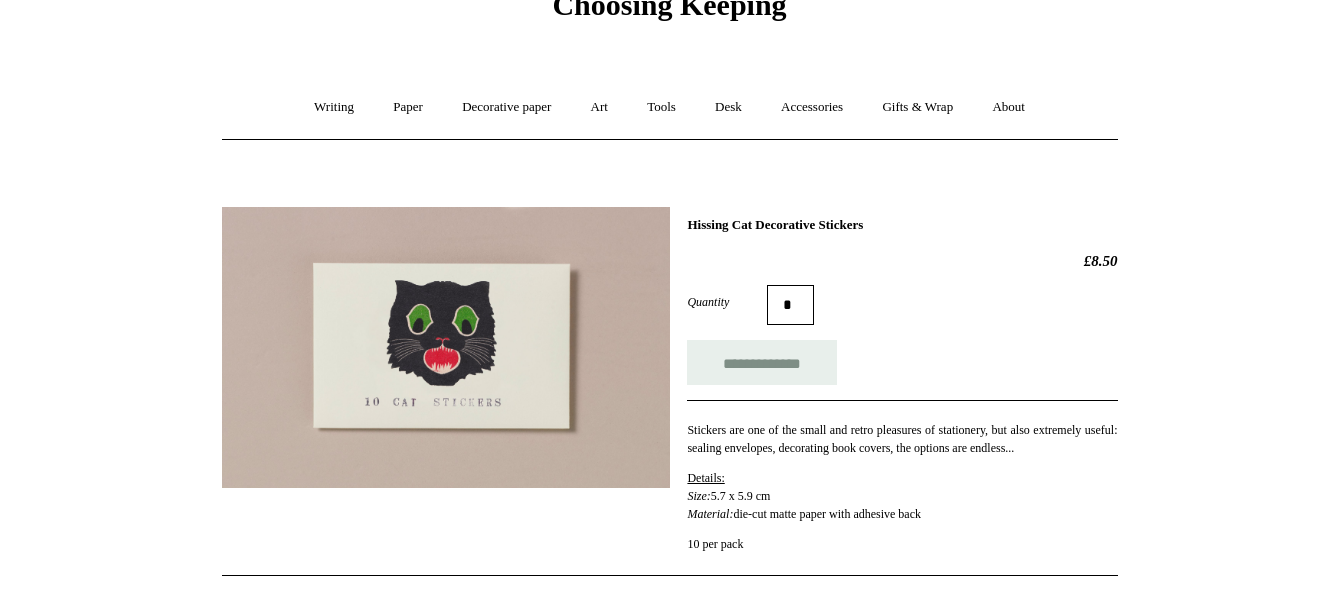 scroll, scrollTop: 0, scrollLeft: 0, axis: both 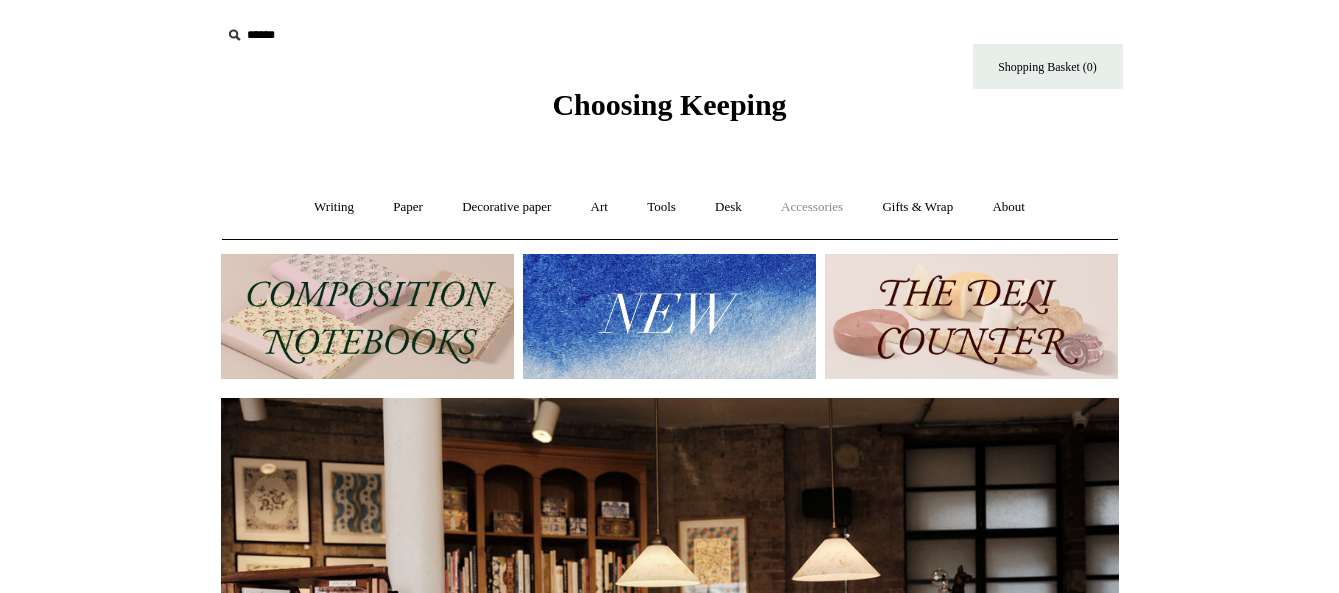 click on "Accessories +" at bounding box center [812, 207] 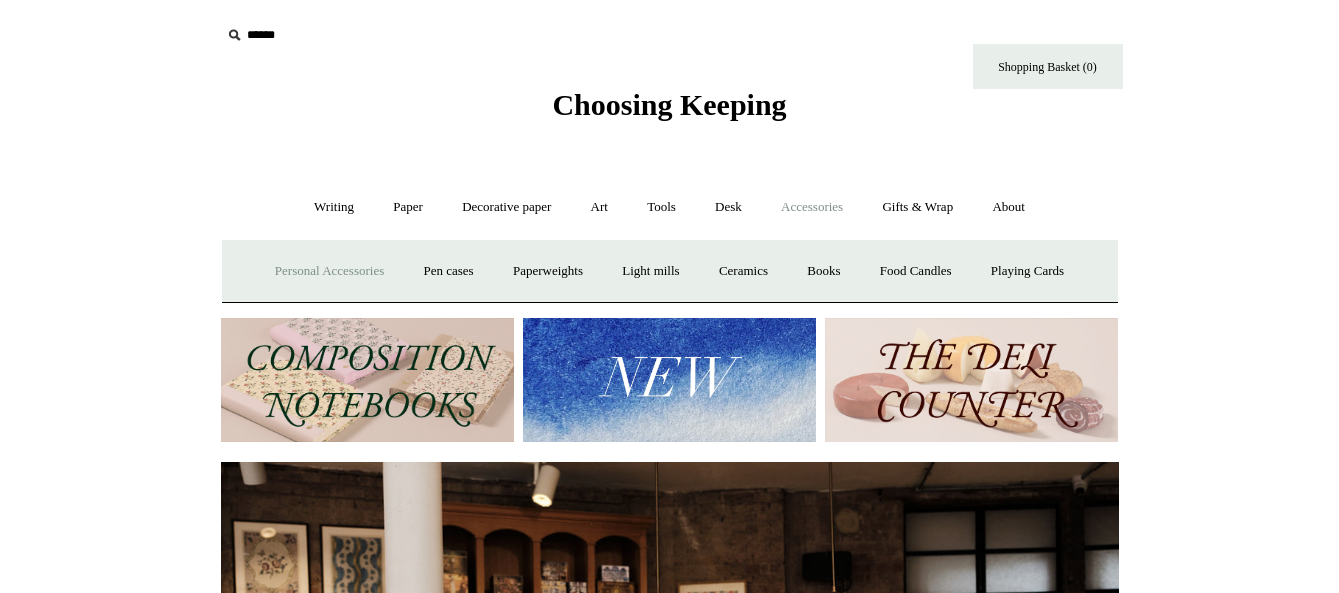 click on "Personal Accessories +" at bounding box center [329, 271] 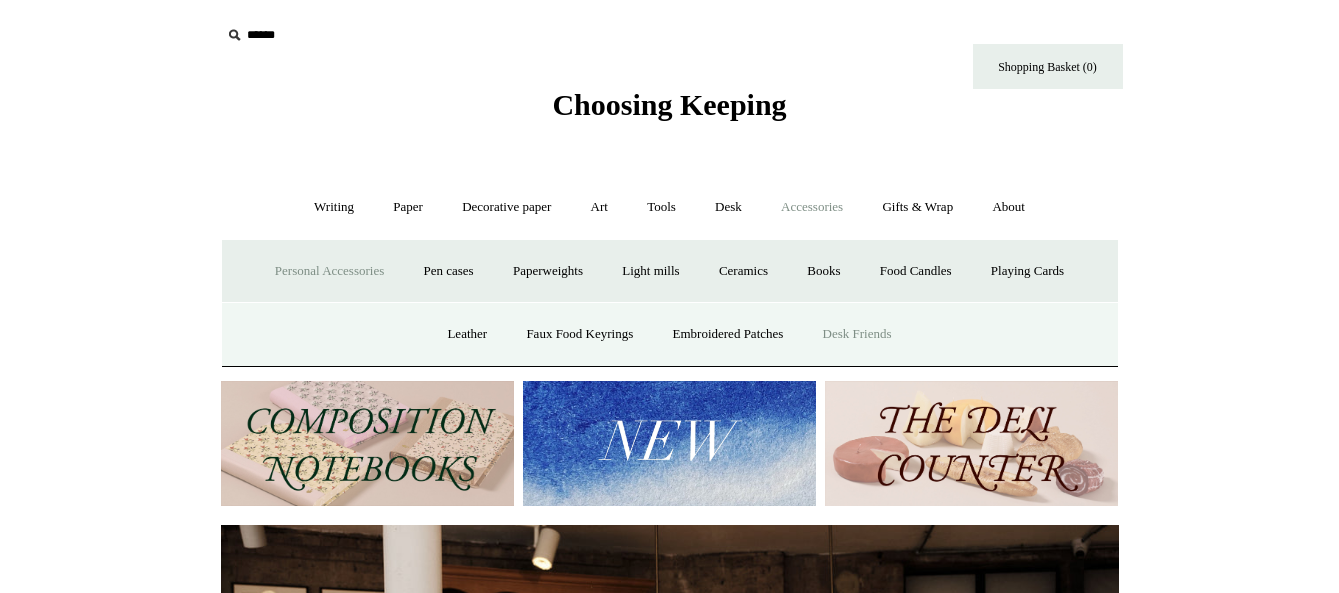 click on "Desk Friends" at bounding box center (857, 334) 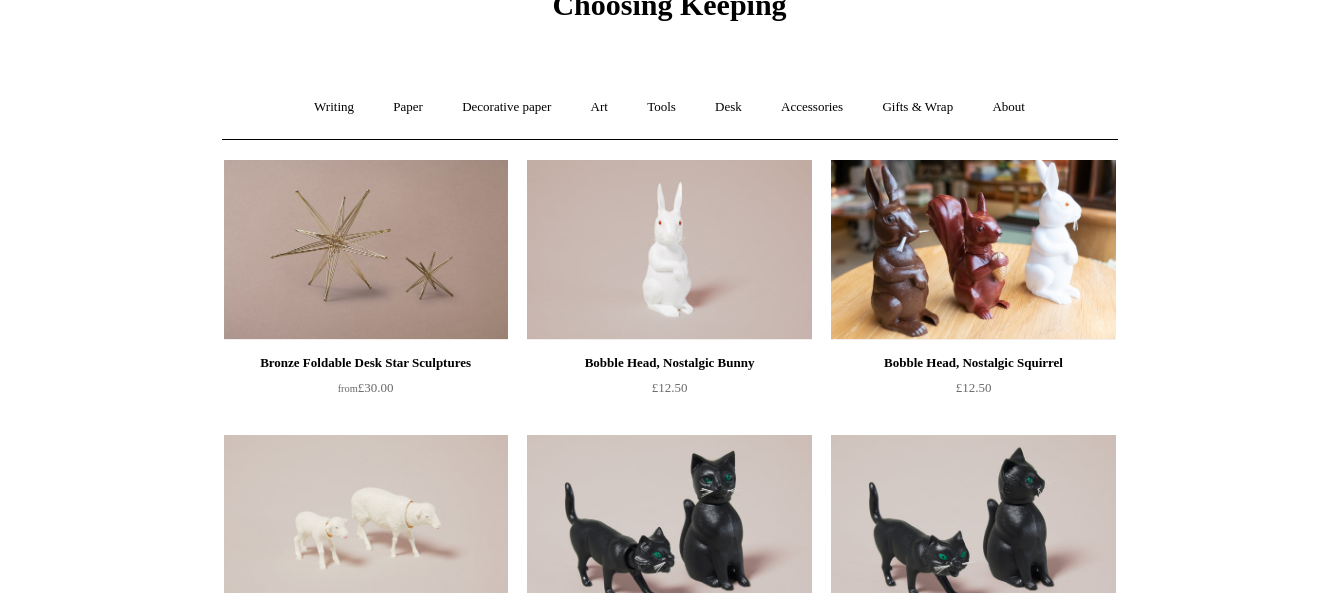scroll, scrollTop: 0, scrollLeft: 0, axis: both 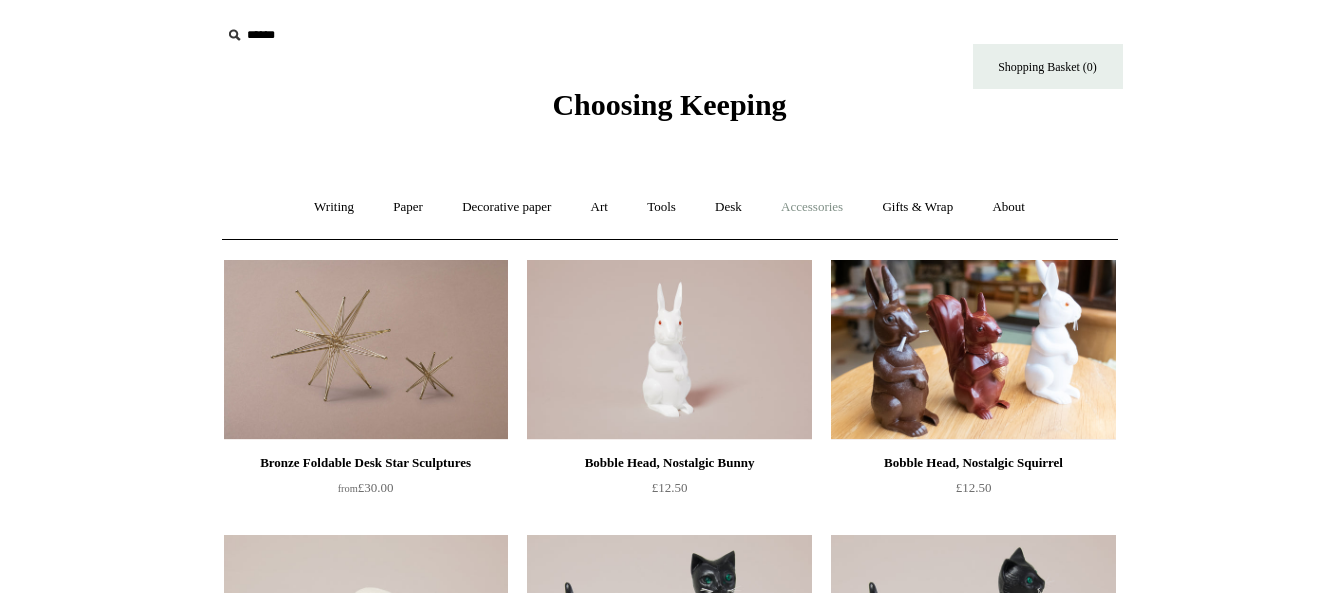 click on "Accessories +" at bounding box center [812, 207] 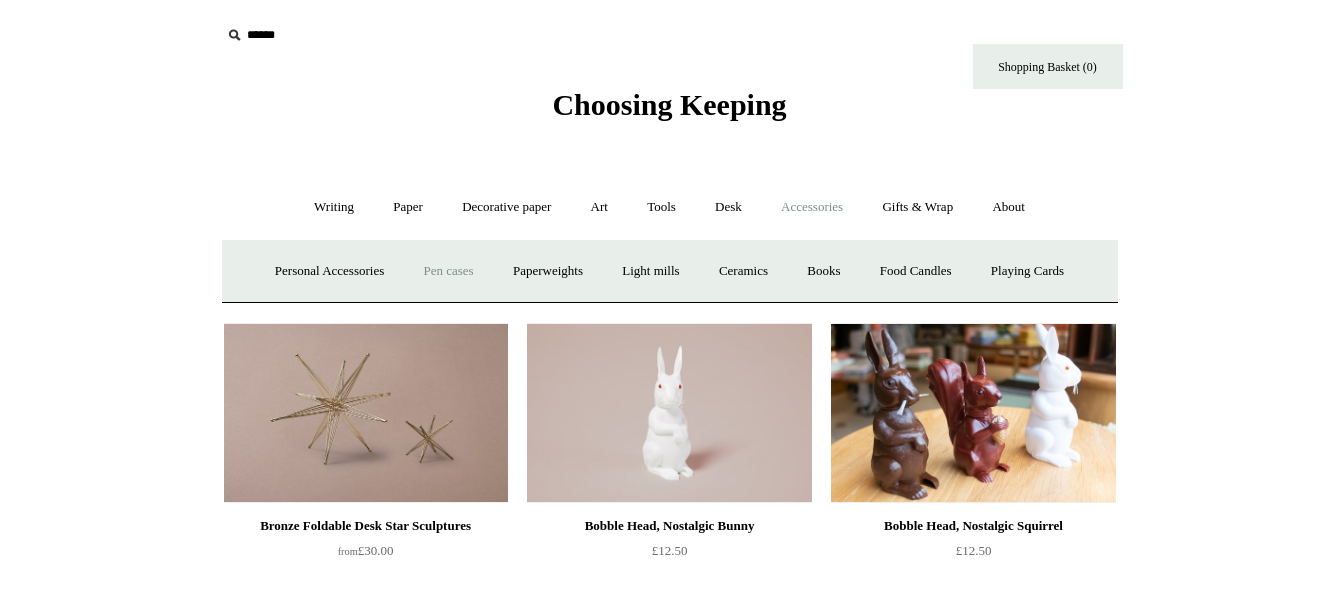 click on "Pen cases" at bounding box center [448, 271] 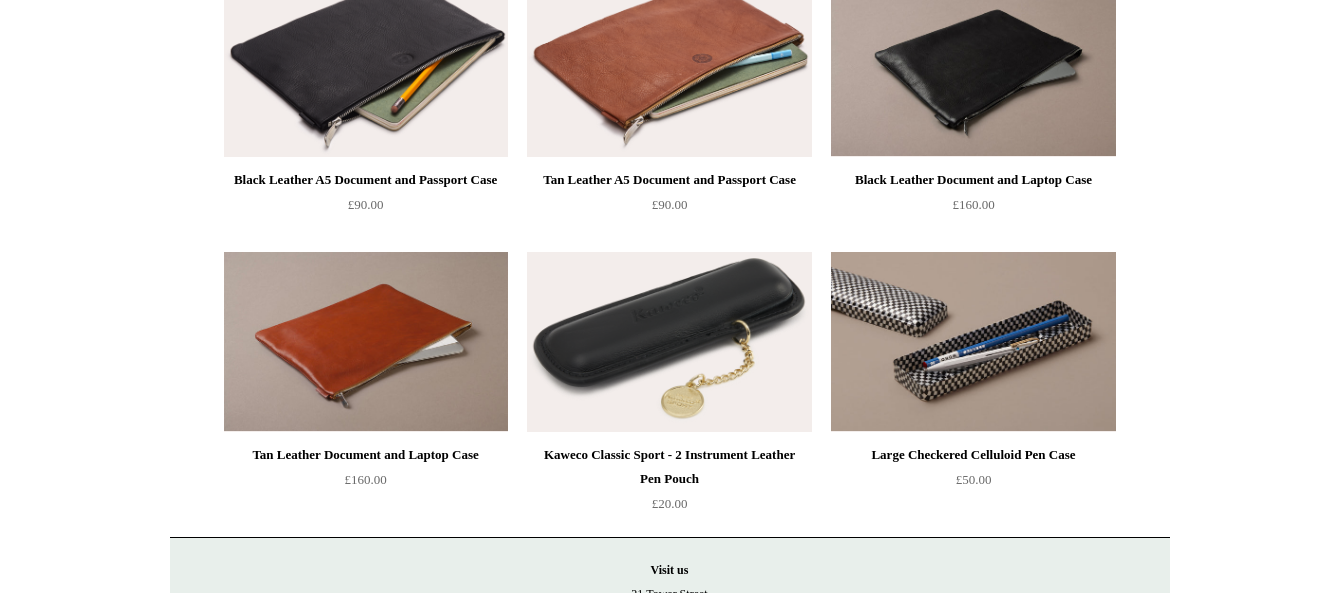 scroll, scrollTop: 2000, scrollLeft: 0, axis: vertical 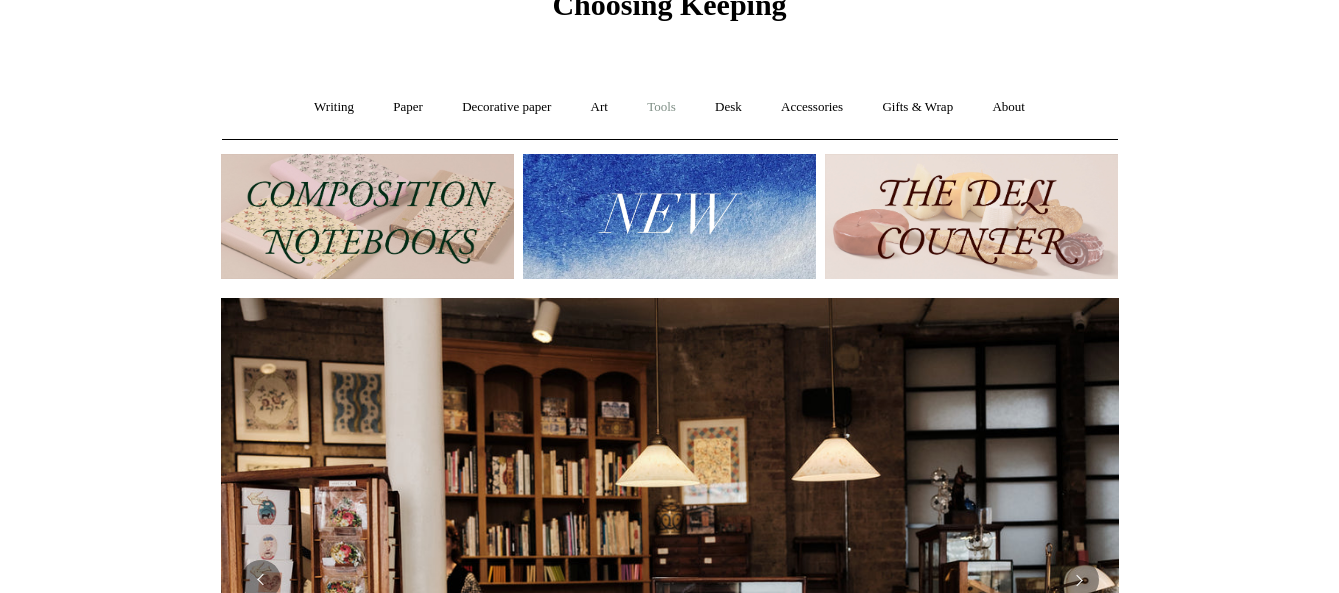 click on "Tools +" at bounding box center [661, 107] 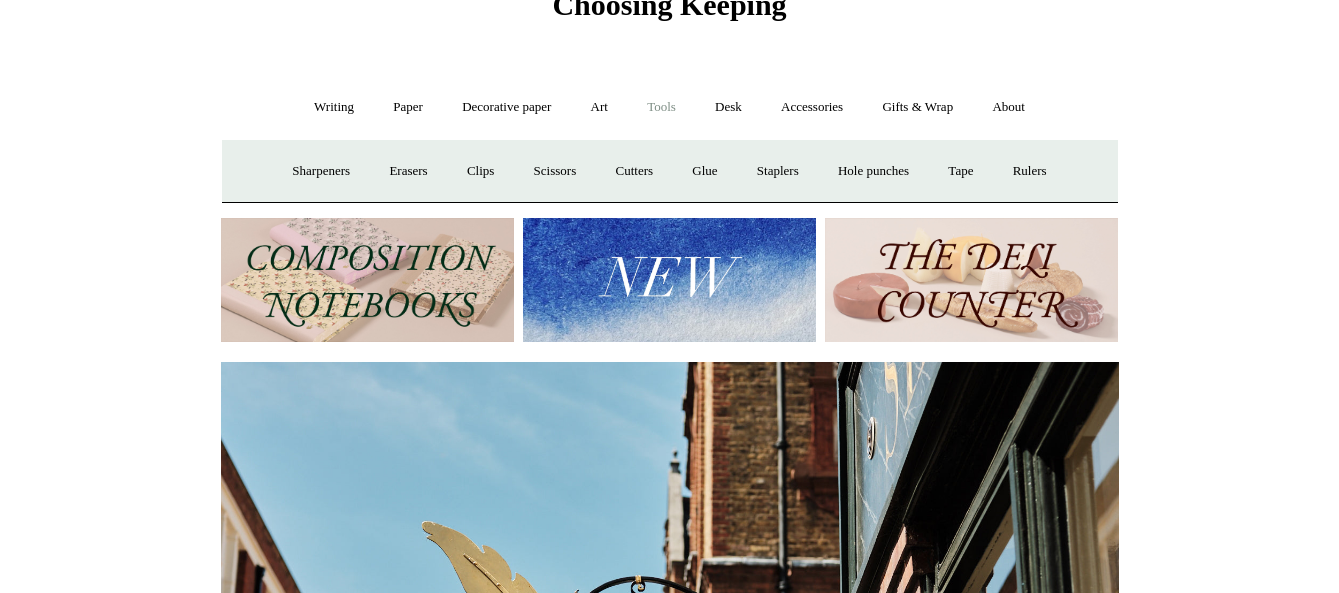 scroll, scrollTop: 0, scrollLeft: 898, axis: horizontal 